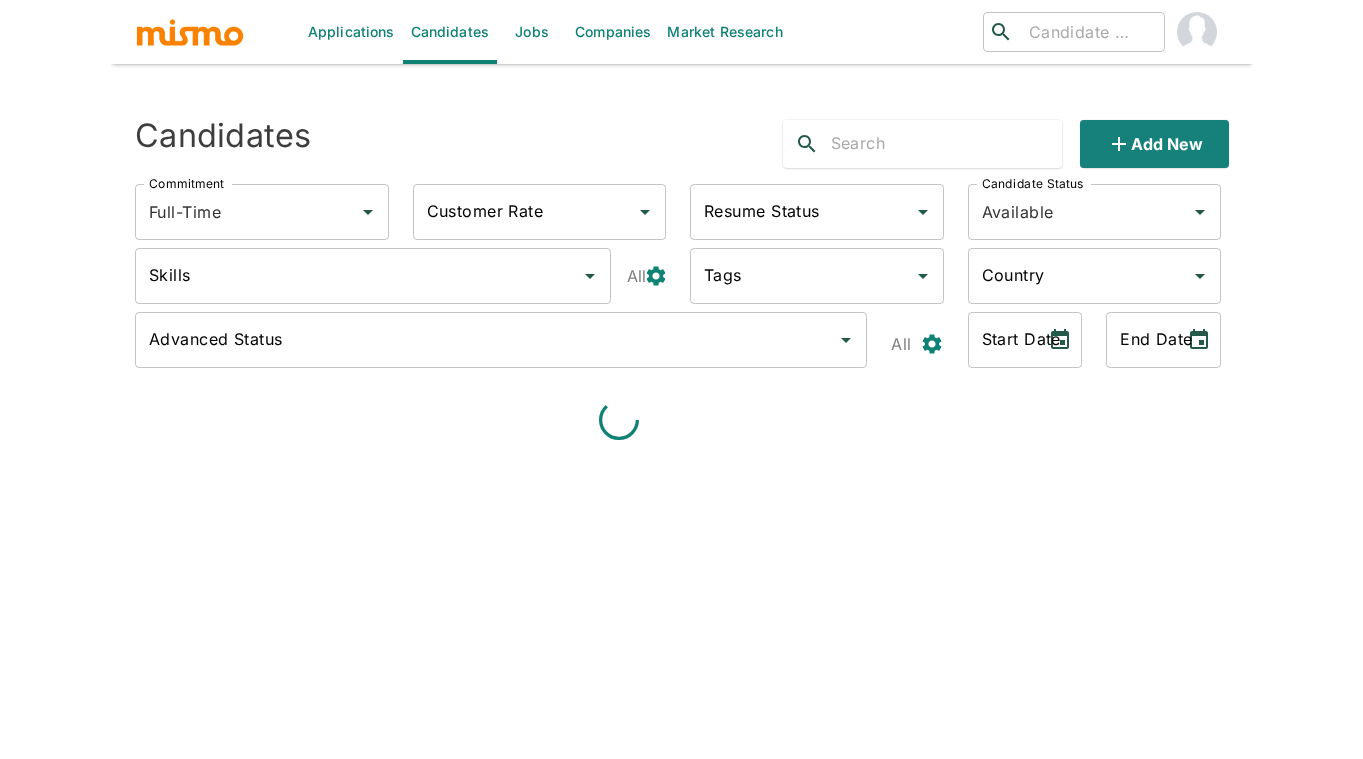 scroll, scrollTop: 0, scrollLeft: 0, axis: both 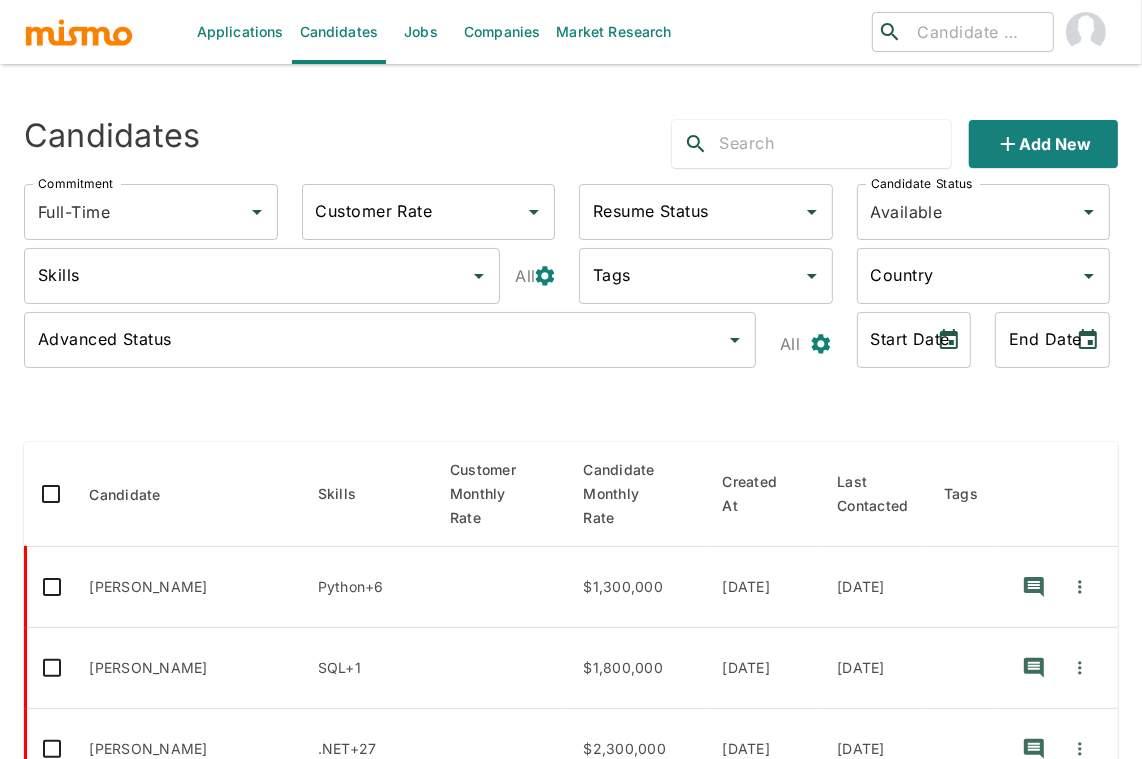 click at bounding box center [79, 32] 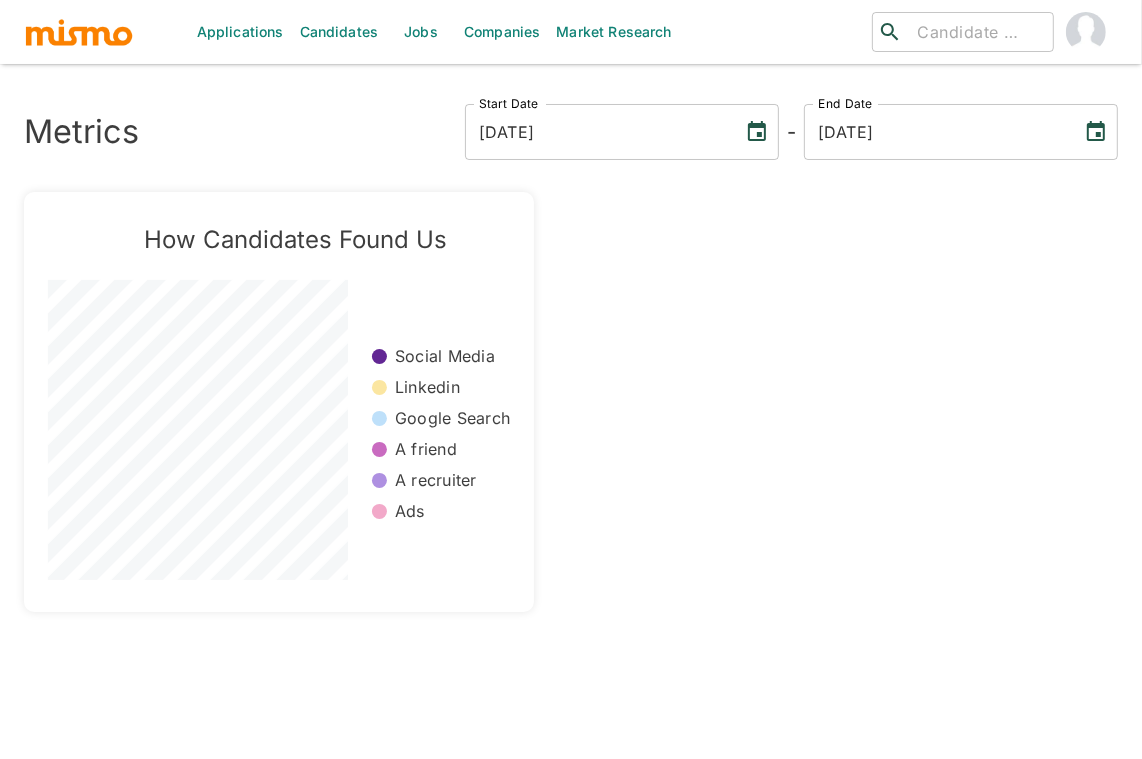 click on "Jobs" at bounding box center [421, 32] 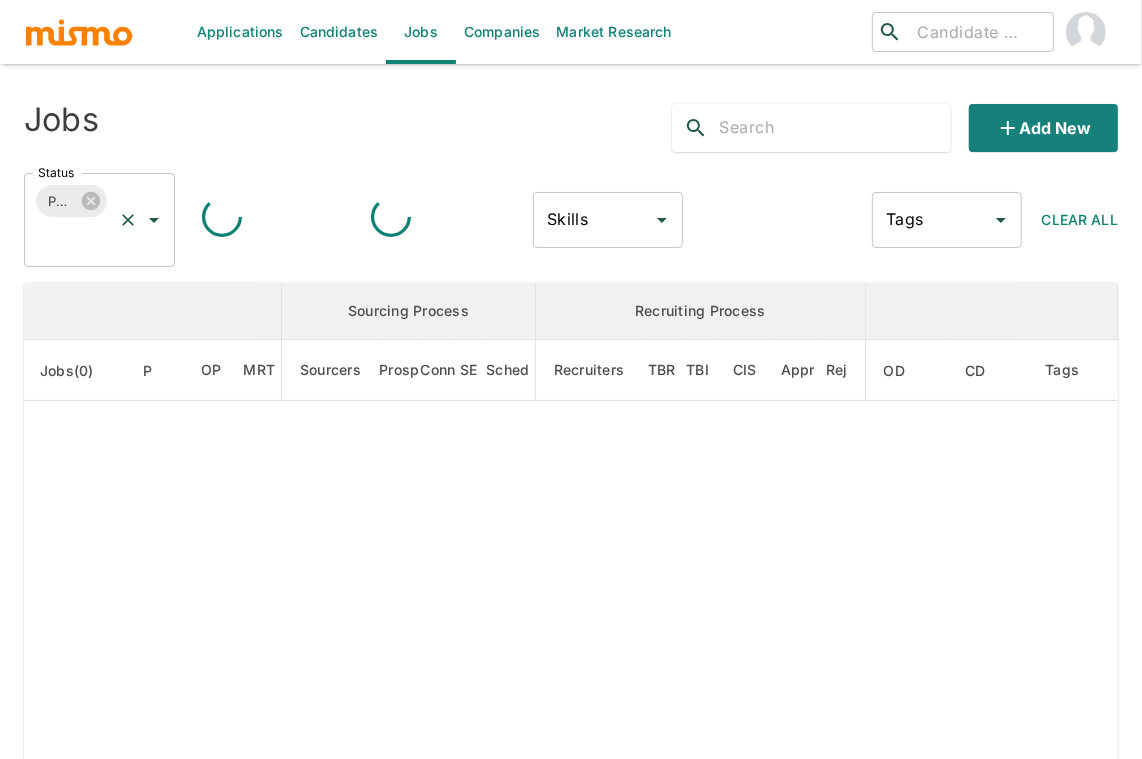 click on "Status" at bounding box center [71, 239] 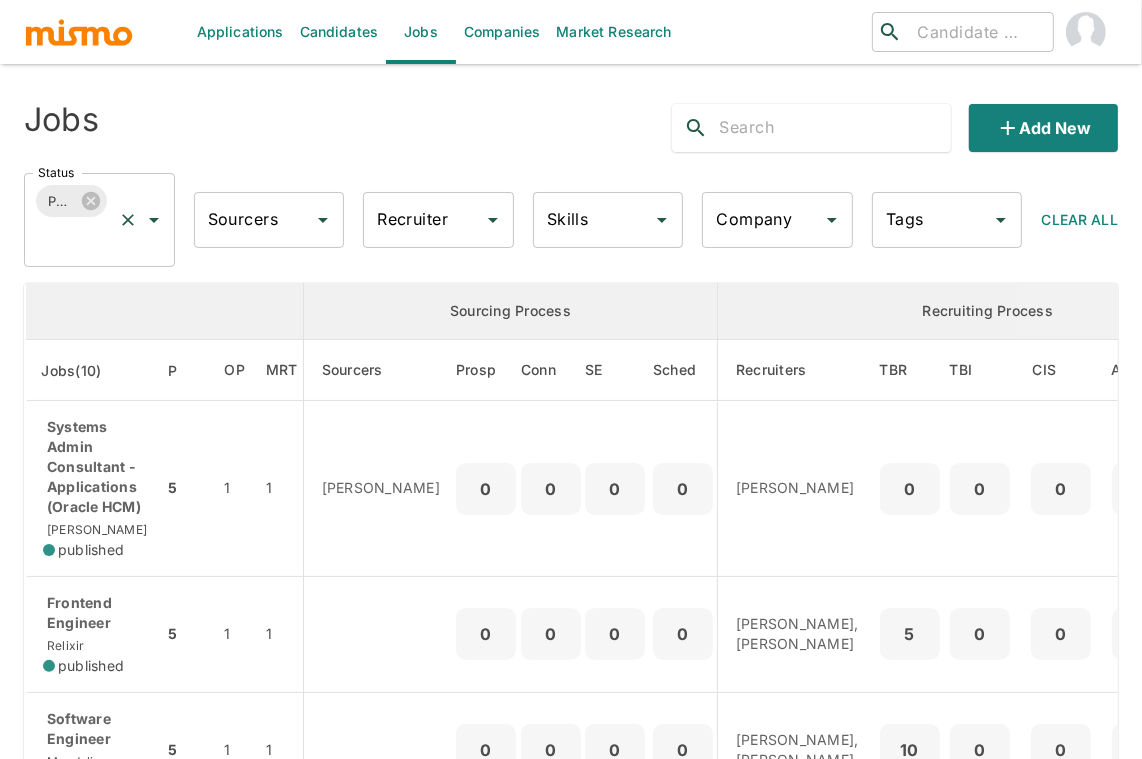 click on "Status" at bounding box center [71, 239] 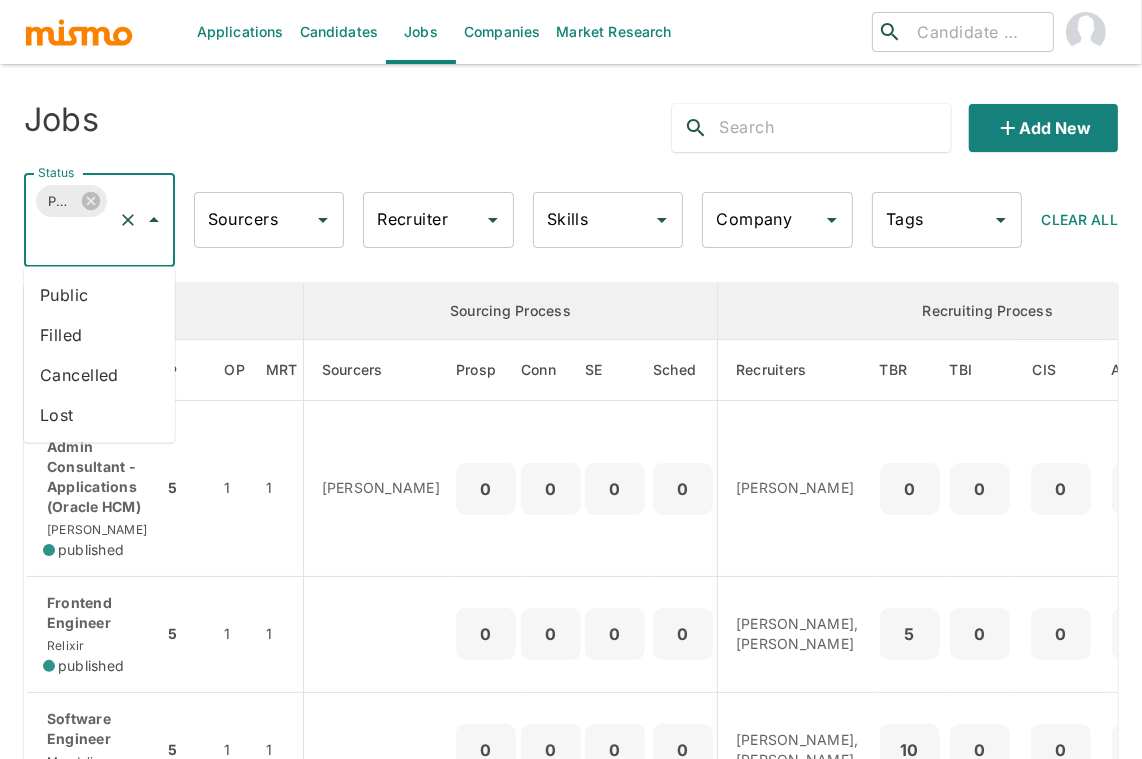 click on "Public" at bounding box center [99, 295] 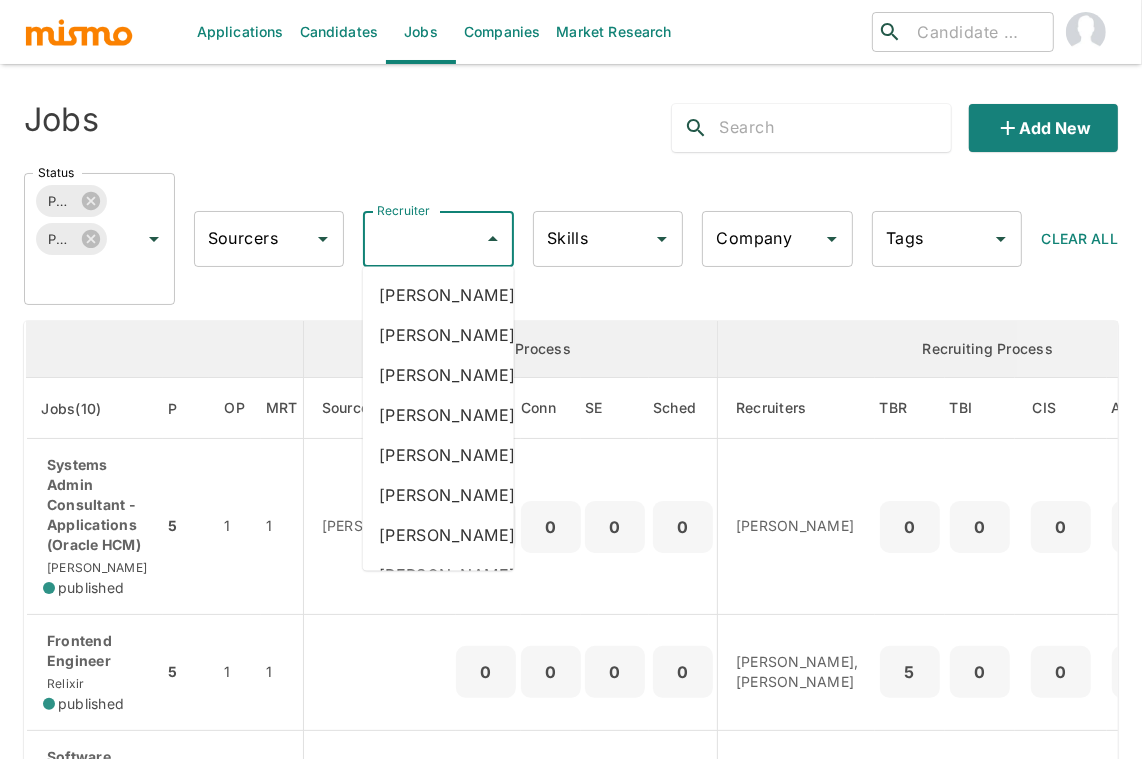click on "Recruiter" at bounding box center (423, 239) 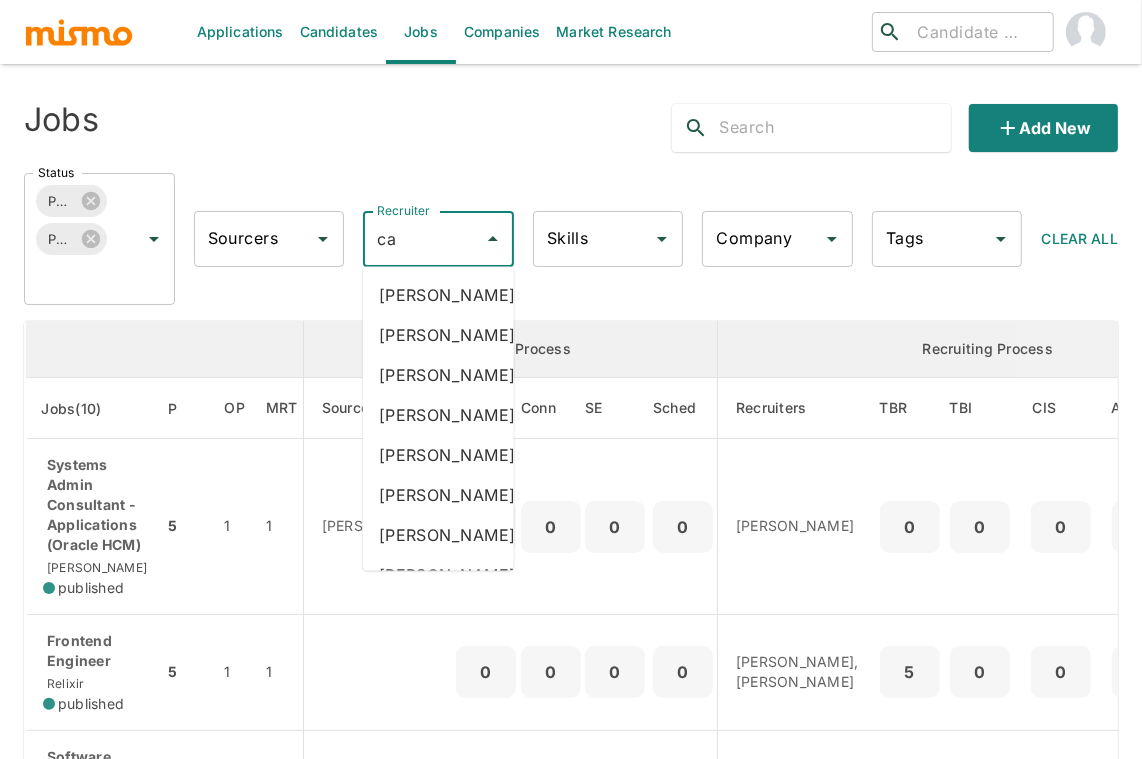 type on "car" 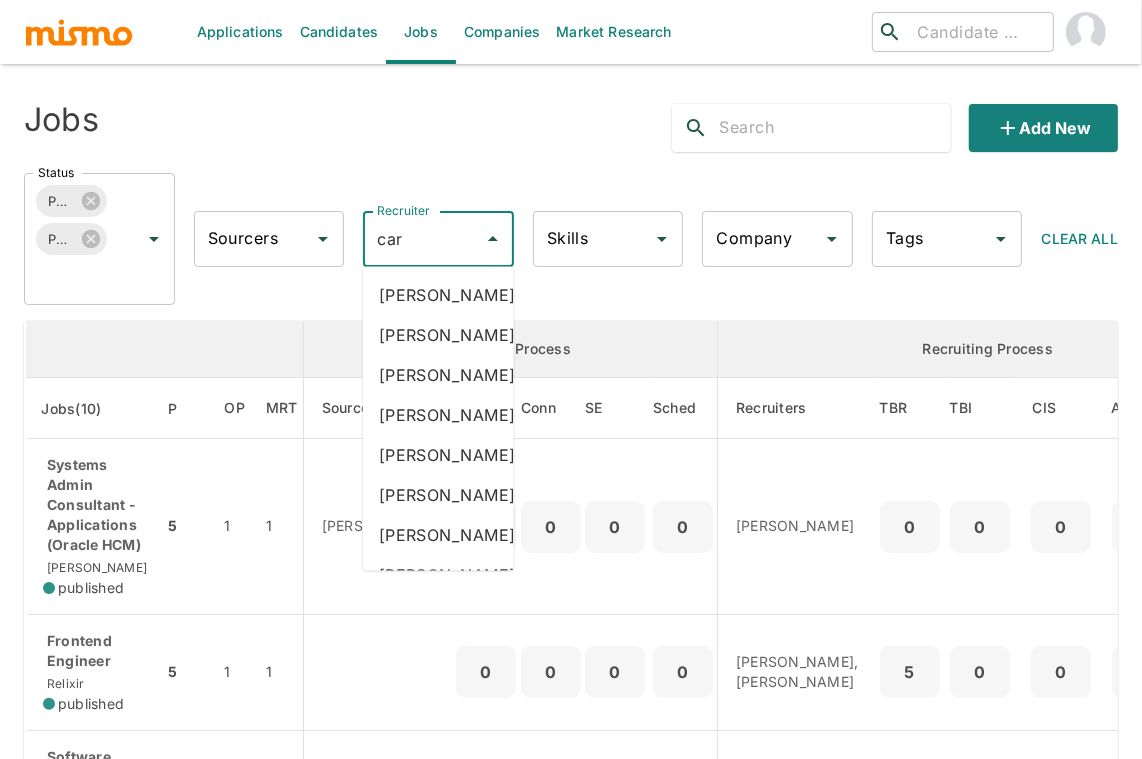 click on "[PERSON_NAME]" at bounding box center (438, 415) 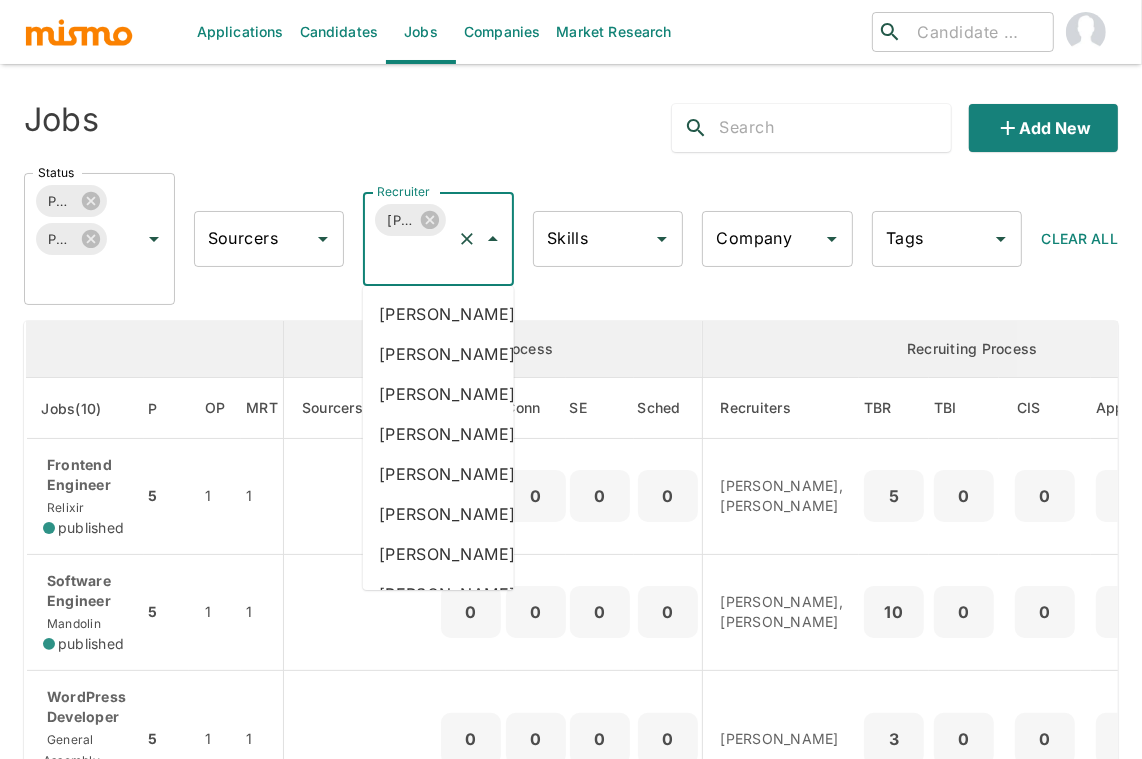 click on "Recruiter" at bounding box center (410, 258) 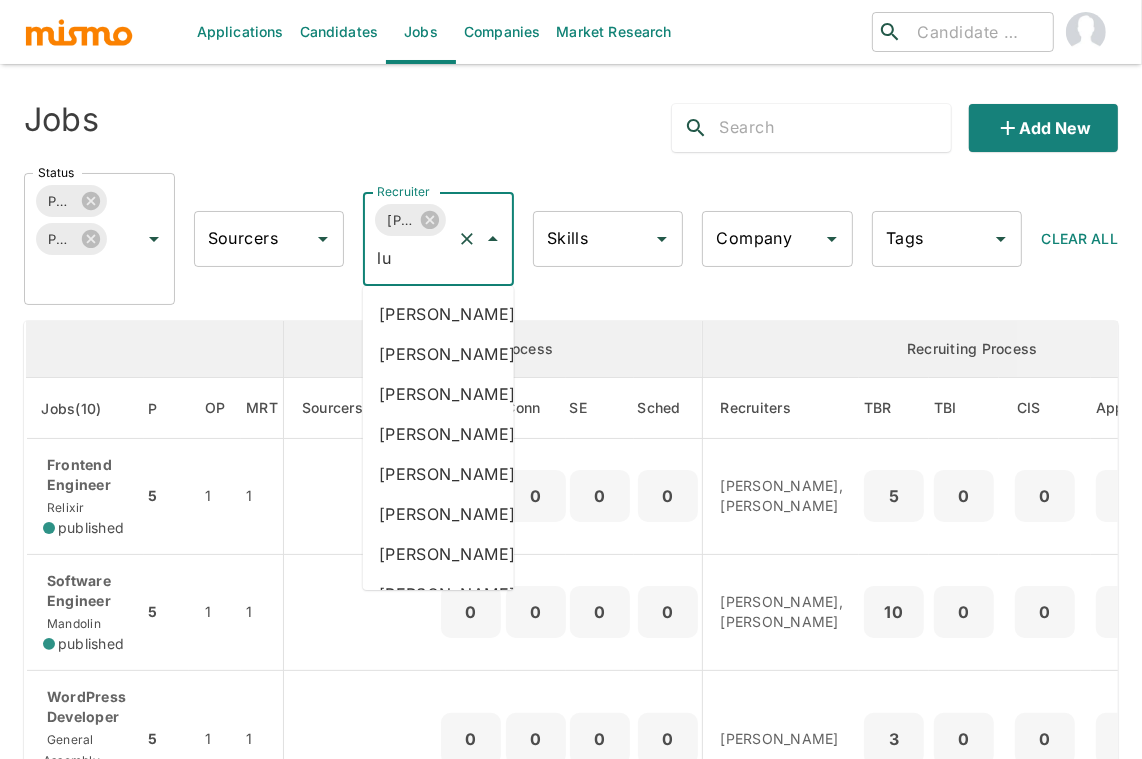 type on "luj" 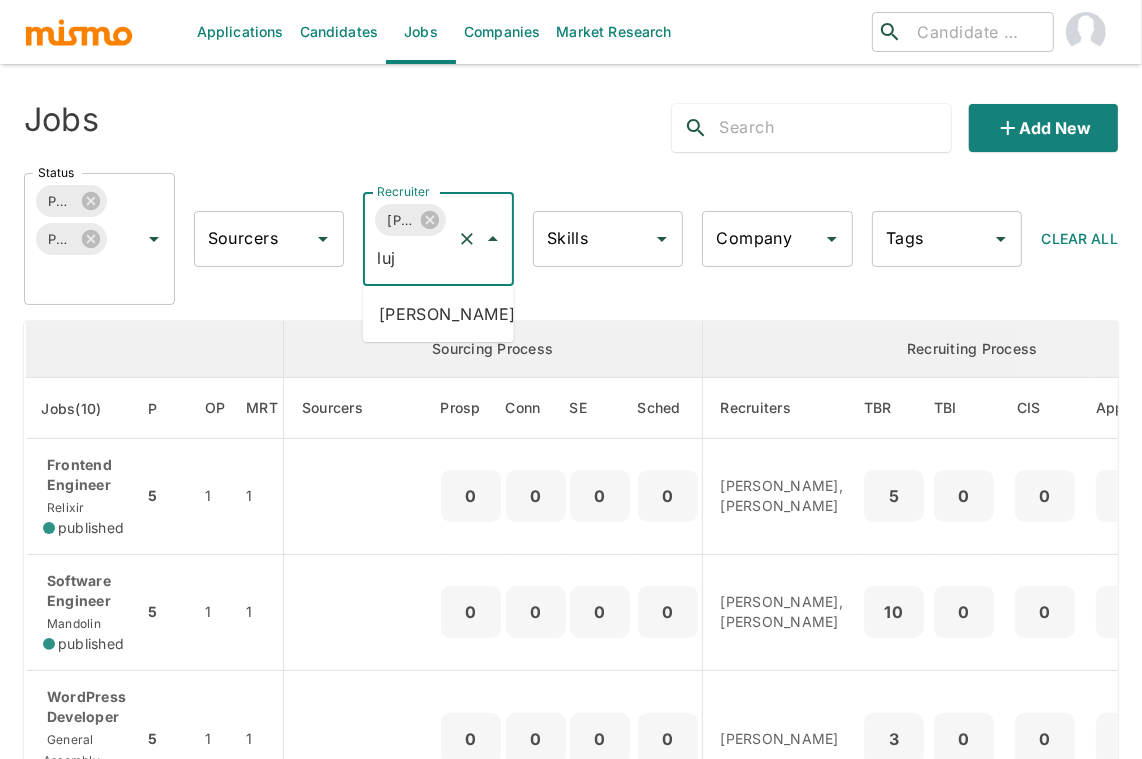 click on "[PERSON_NAME]" at bounding box center [438, 314] 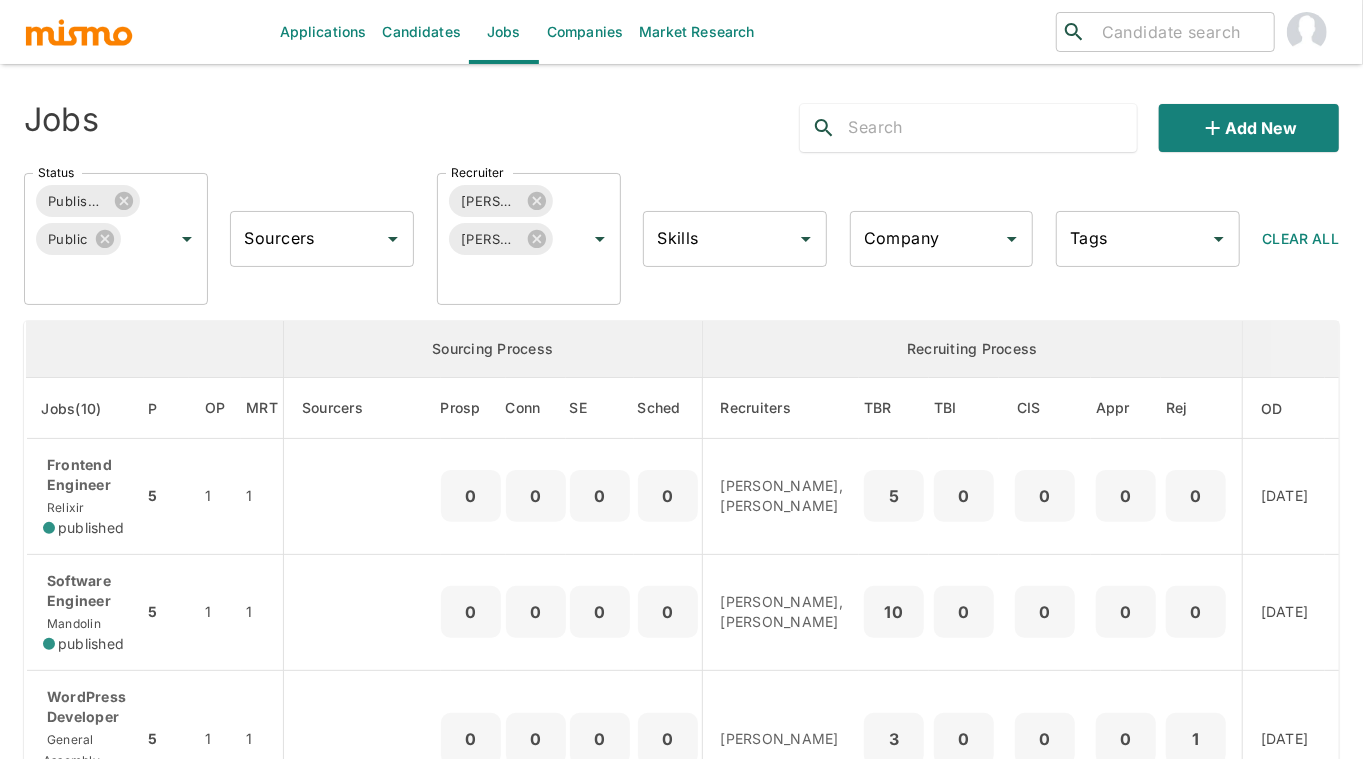 click on "Status Published Public Status Sourcers Sourcers Recruiter [PERSON_NAME] [PERSON_NAME] Recruiter Skills Skills Company Company Tags Tags Clear All" at bounding box center (673, 231) 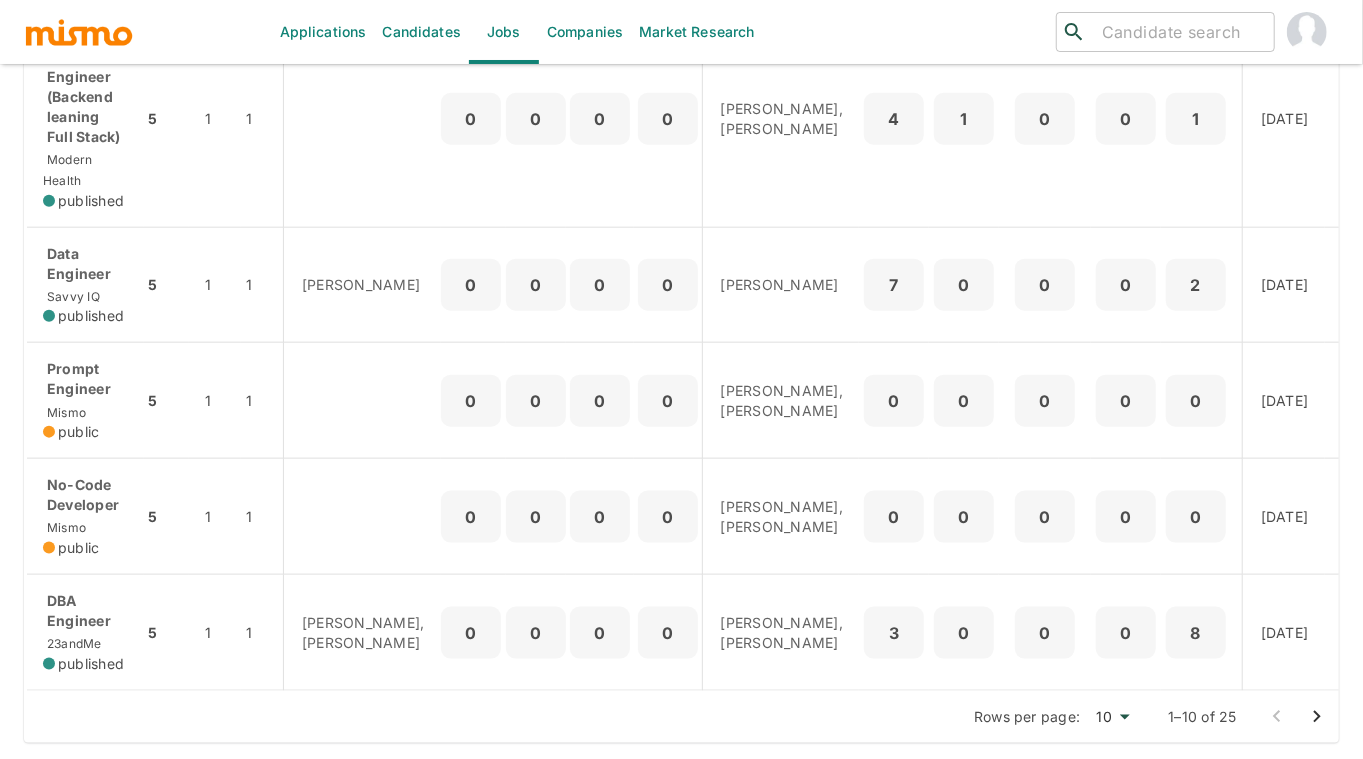 scroll, scrollTop: 1168, scrollLeft: 0, axis: vertical 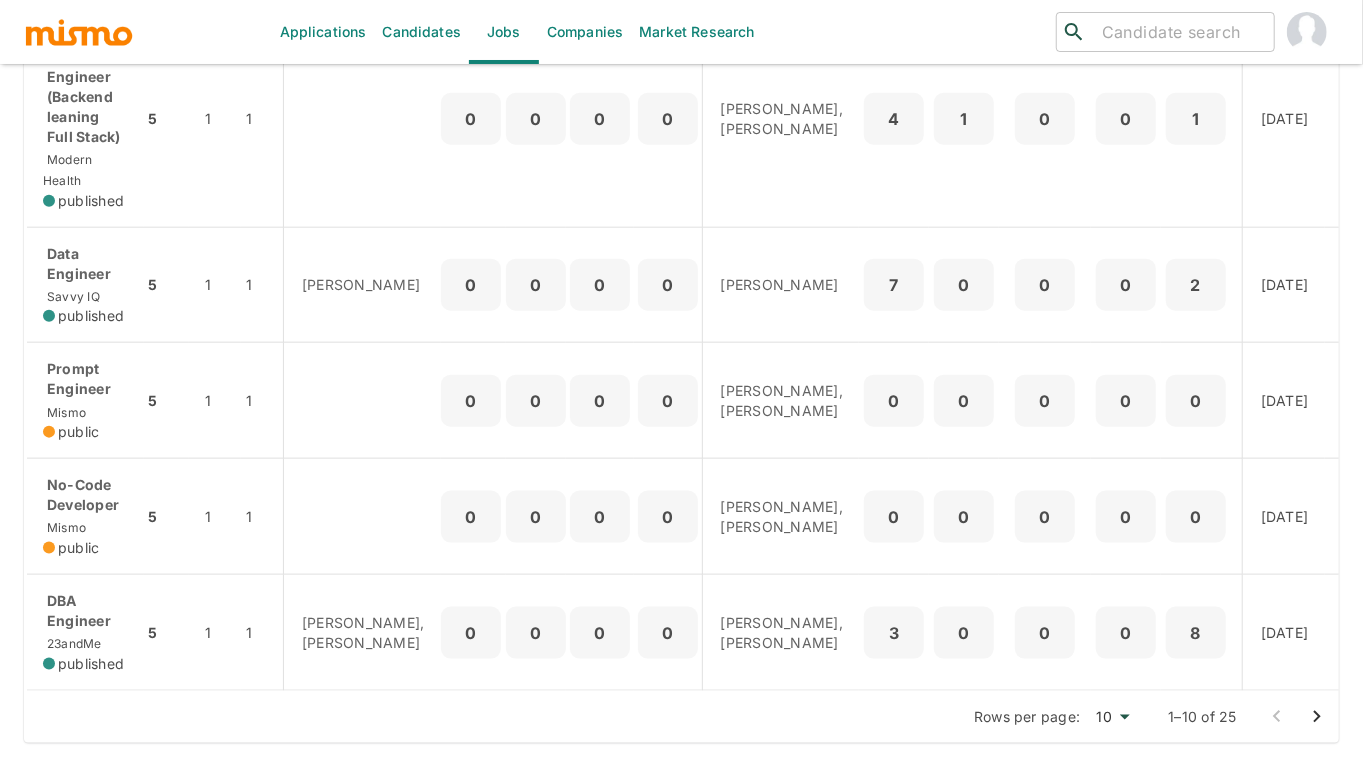 click on "Applications Candidates Jobs Companies Market Research ​ ​ Jobs  Add new Status Published Public Status Sourcers Sourcers Recruiter [PERSON_NAME] [PERSON_NAME] Recruiter Skills Skills Company Company Tags Tags Clear All Sourcing Process Recruiting Process Jobs(10) P OP MRT Sourcers Prosp Conn SE Sched Recruiters TBR TBI CIS Appr Rej OD CD Tags Frontend Engineer Relixir published 5 1 1 0 0 0 0 [PERSON_NAME], [PERSON_NAME] 5 0 0 0 0 [DATE] [DATE] Software Engineer Mandolin published 5 1 1 0 0 0 0 [PERSON_NAME], [PERSON_NAME] 10 0 0 0 0 [DATE] [DATE] WordPress Developer General Assembly published 5 1 1 0 0 0 0 [PERSON_NAME] 3 0 0 0 1 [DATE] [DATE] Software Engineer Cyngn published 5 1 1 0 0 0 0 [PERSON_NAME], [PERSON_NAME] 0 0 0 0 0 [DATE] [DATE] Senior Front End Developer General Assembly published 5 1 1 0 0 0 0 [PERSON_NAME], [PERSON_NAME] 4 0 0 0 0 [DATE] [DATE] Senior Software Engineer (Backend leaning Full Stack) 5 1 1 0" at bounding box center [681, -667] 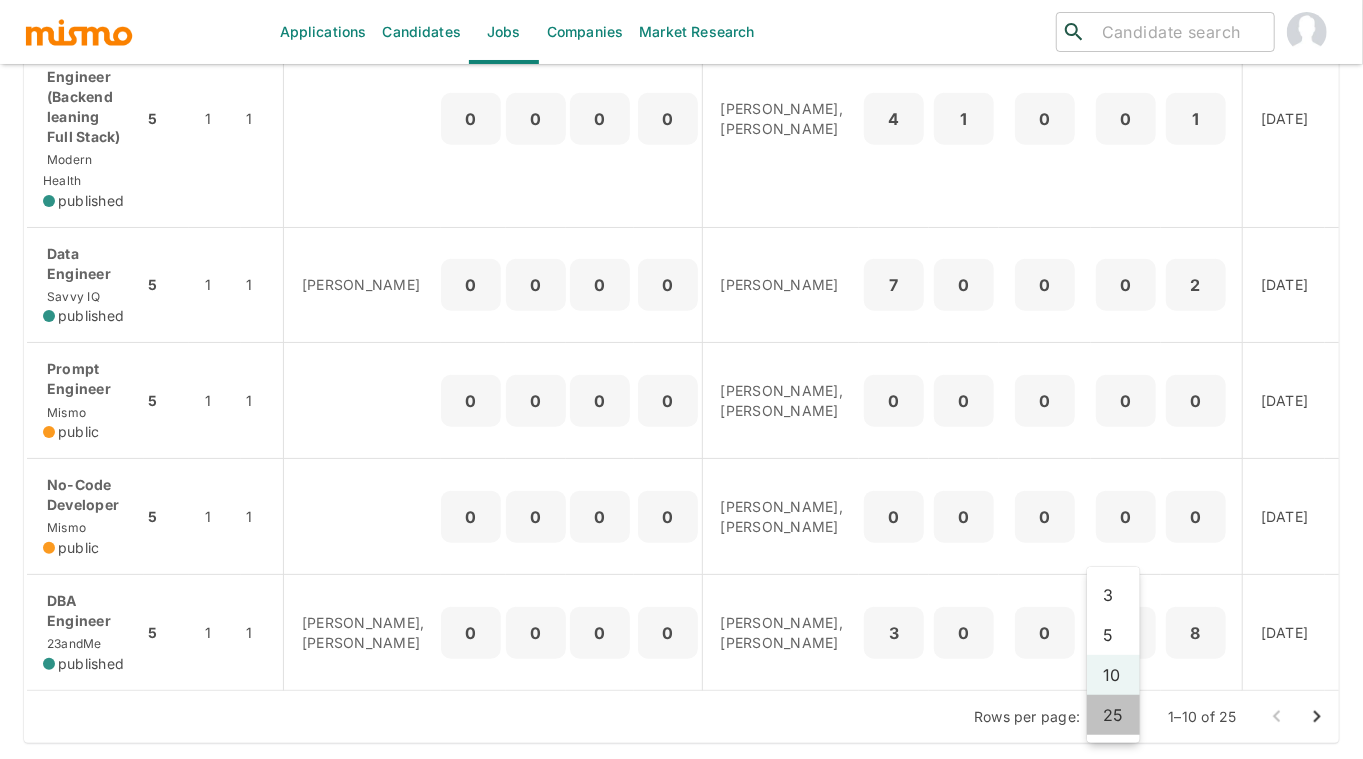 click on "25" at bounding box center (1113, 715) 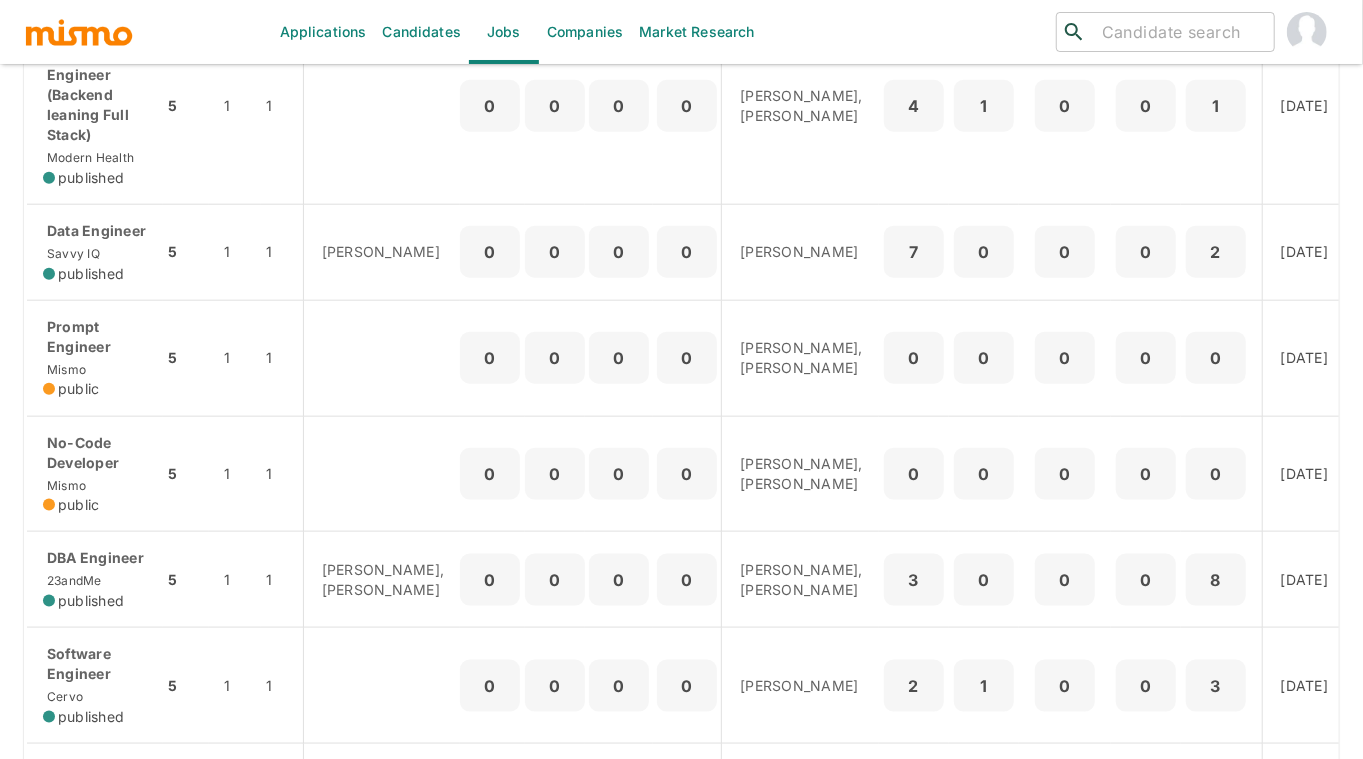 click on "Applications Candidates Jobs Companies Market Research ​ ​ Jobs  Add new Status Published Public Status Sourcers Sourcers Recruiter [PERSON_NAME] [PERSON_NAME] Recruiter Skills Skills Company Company Tags Tags Clear All Sourcing Process Recruiting Process Jobs(25) P OP MRT Sourcers Prosp Conn SE Sched Recruiters TBR TBI CIS Appr Rej OD CD Tags Frontend Engineer Relixir published 5 1 1 0 0 0 0 [PERSON_NAME], [PERSON_NAME] 5 0 0 0 0 [DATE] [DATE] Software Engineer Mandolin published 5 1 1 0 0 0 0 [PERSON_NAME], [PERSON_NAME] 10 0 0 0 0 [DATE] [DATE] WordPress Developer General Assembly published 5 1 1 0 0 0 0 [PERSON_NAME] 3 0 0 0 1 [DATE] [DATE] Software Engineer Cyngn published 5 1 1 0 0 0 0 [PERSON_NAME], [PERSON_NAME] 0 0 0 0 0 [DATE] [DATE] Senior Front End Developer General Assembly published 5 1 1 0 0 0 0 [PERSON_NAME], [PERSON_NAME] 4 0 0 0 0 [DATE] [DATE] Senior Software Engineer (Backend leaning Full Stack) 5 1" at bounding box center (681, -669) 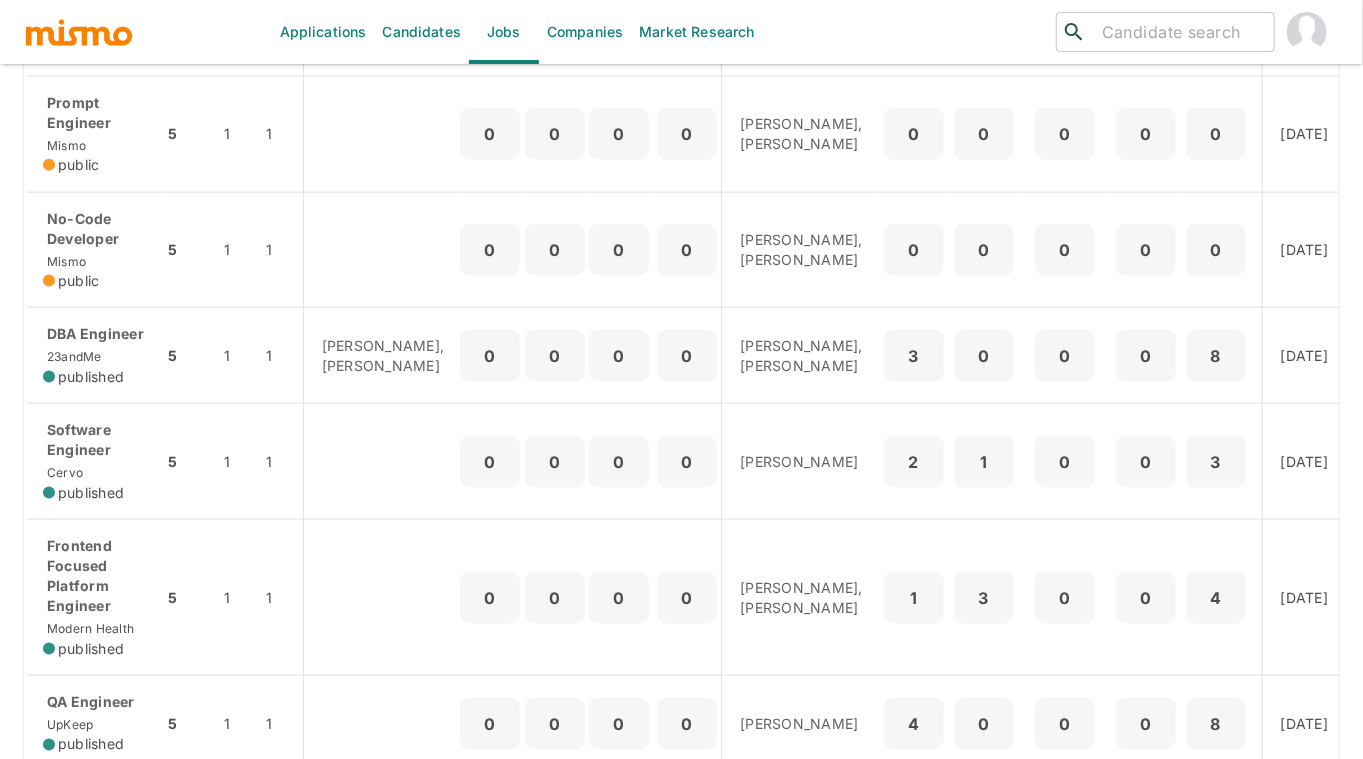 scroll, scrollTop: 1294, scrollLeft: 0, axis: vertical 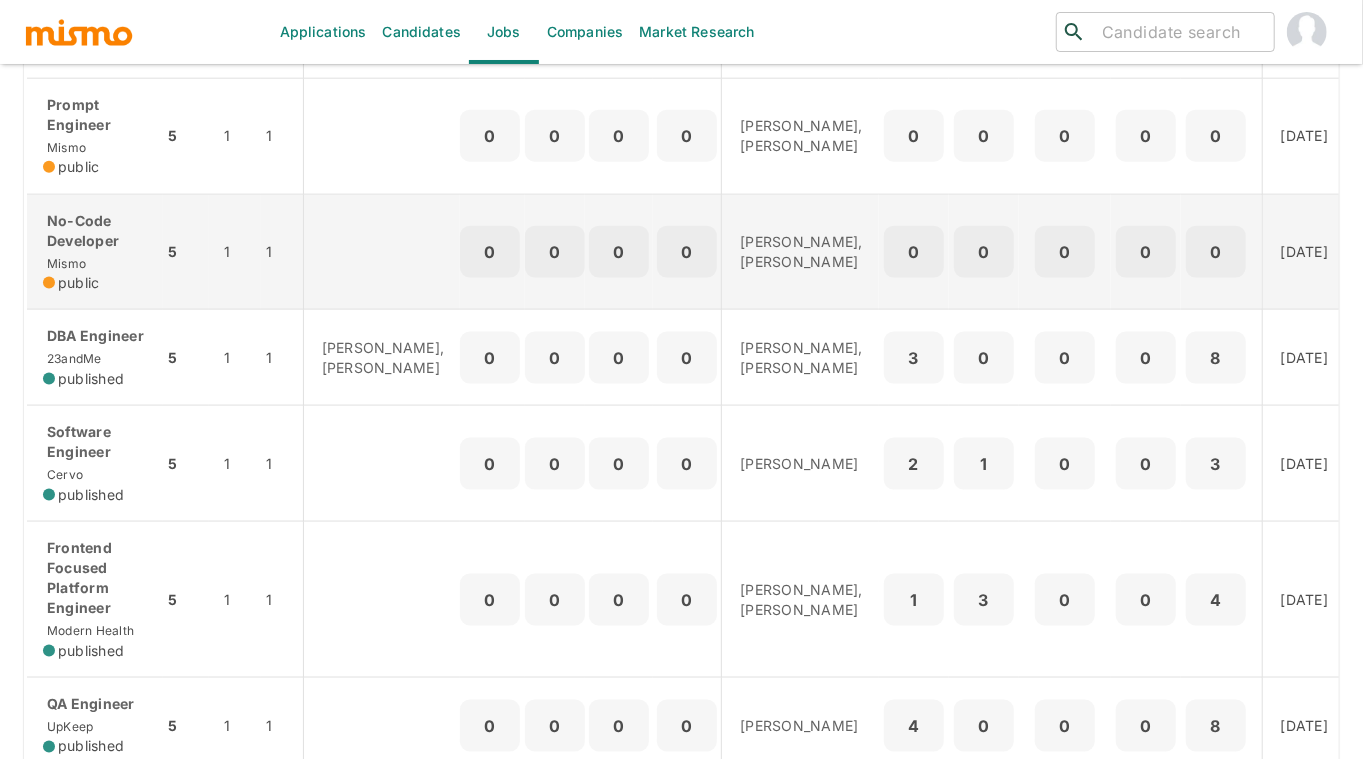click on "No-Code Developer Mismo public" at bounding box center [95, 252] 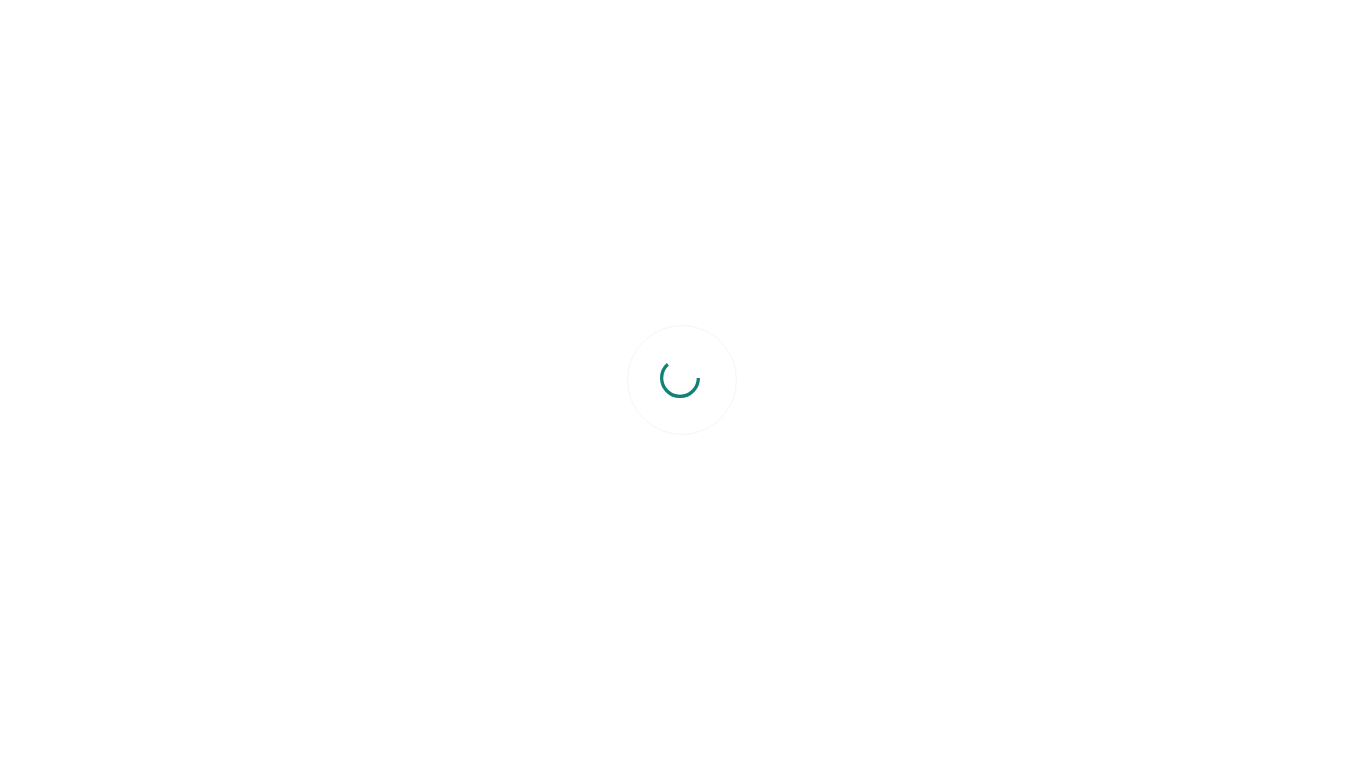 scroll, scrollTop: 0, scrollLeft: 0, axis: both 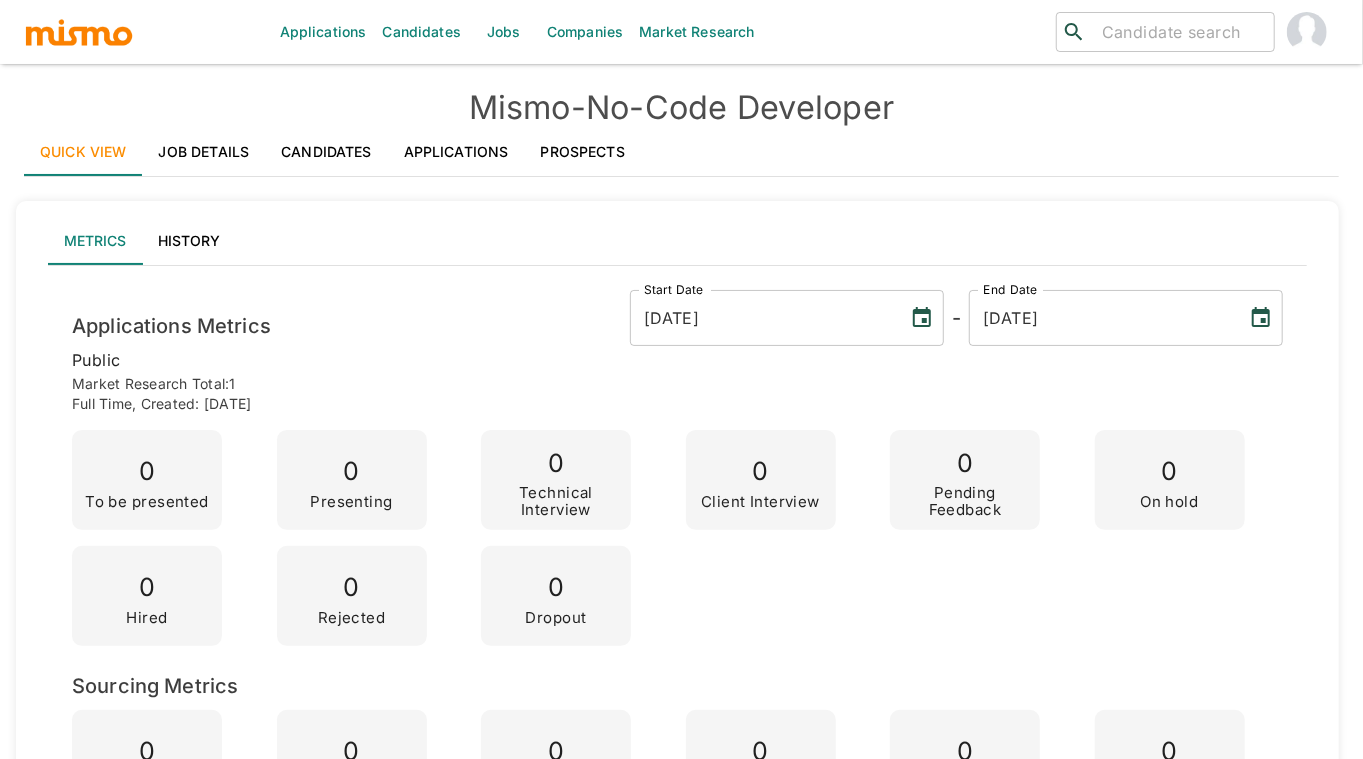 click on "Prospects" at bounding box center (583, 152) 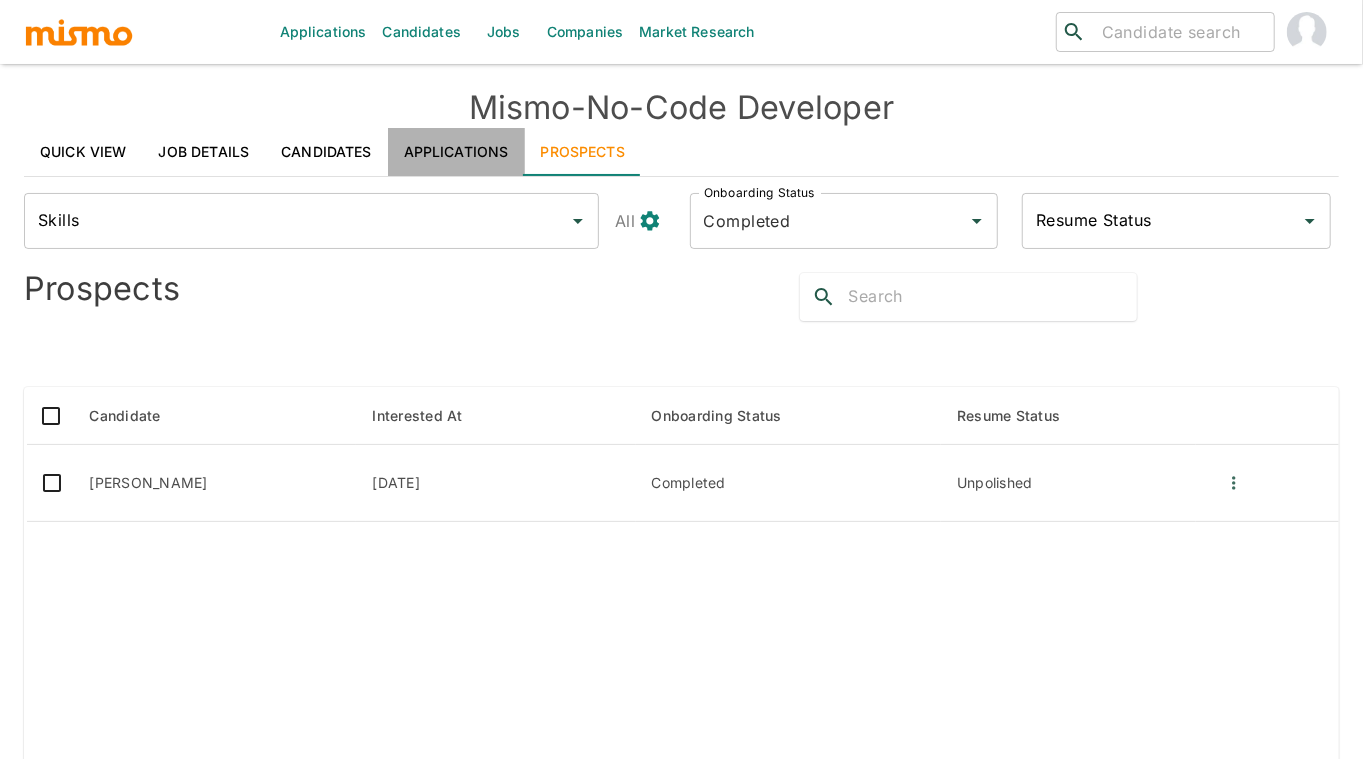 click on "Applications" at bounding box center (456, 152) 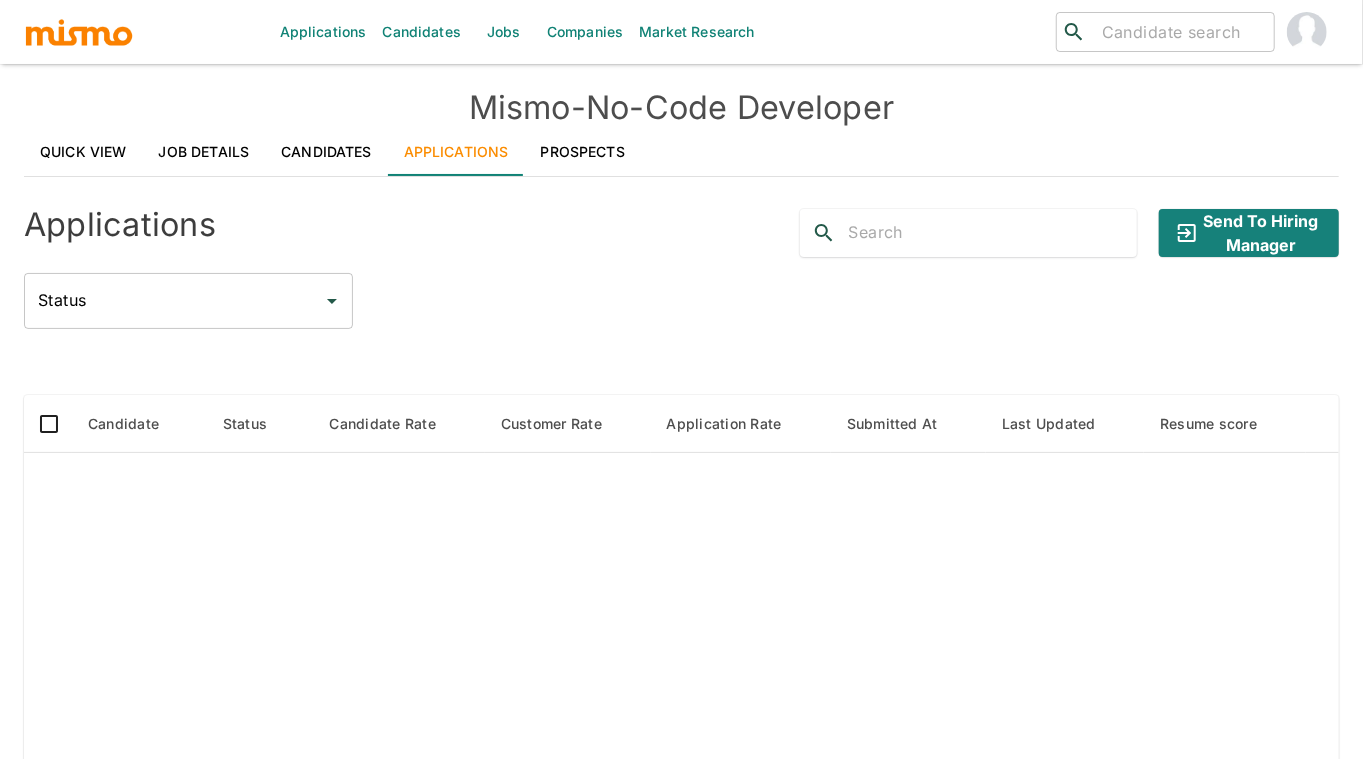 click on "Candidates" at bounding box center [326, 152] 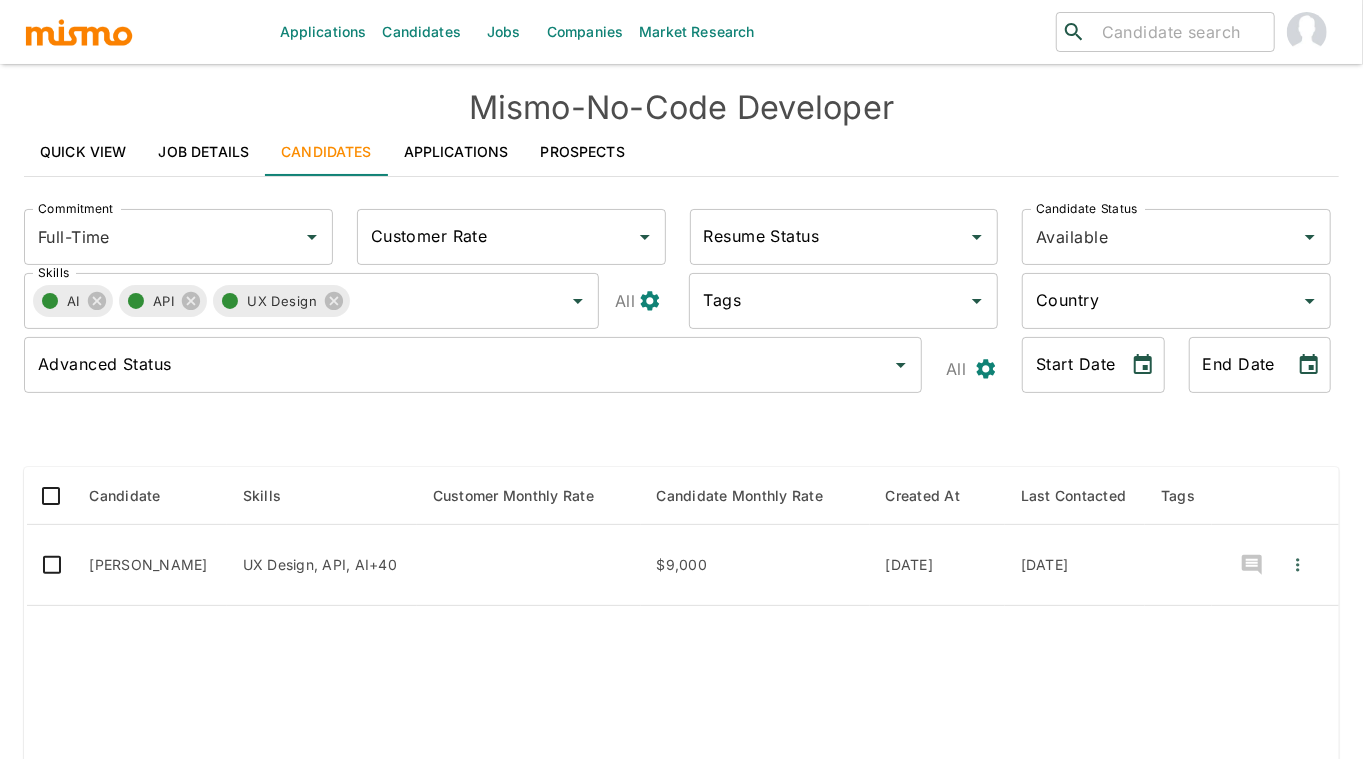 click on "Quick View" at bounding box center (83, 152) 